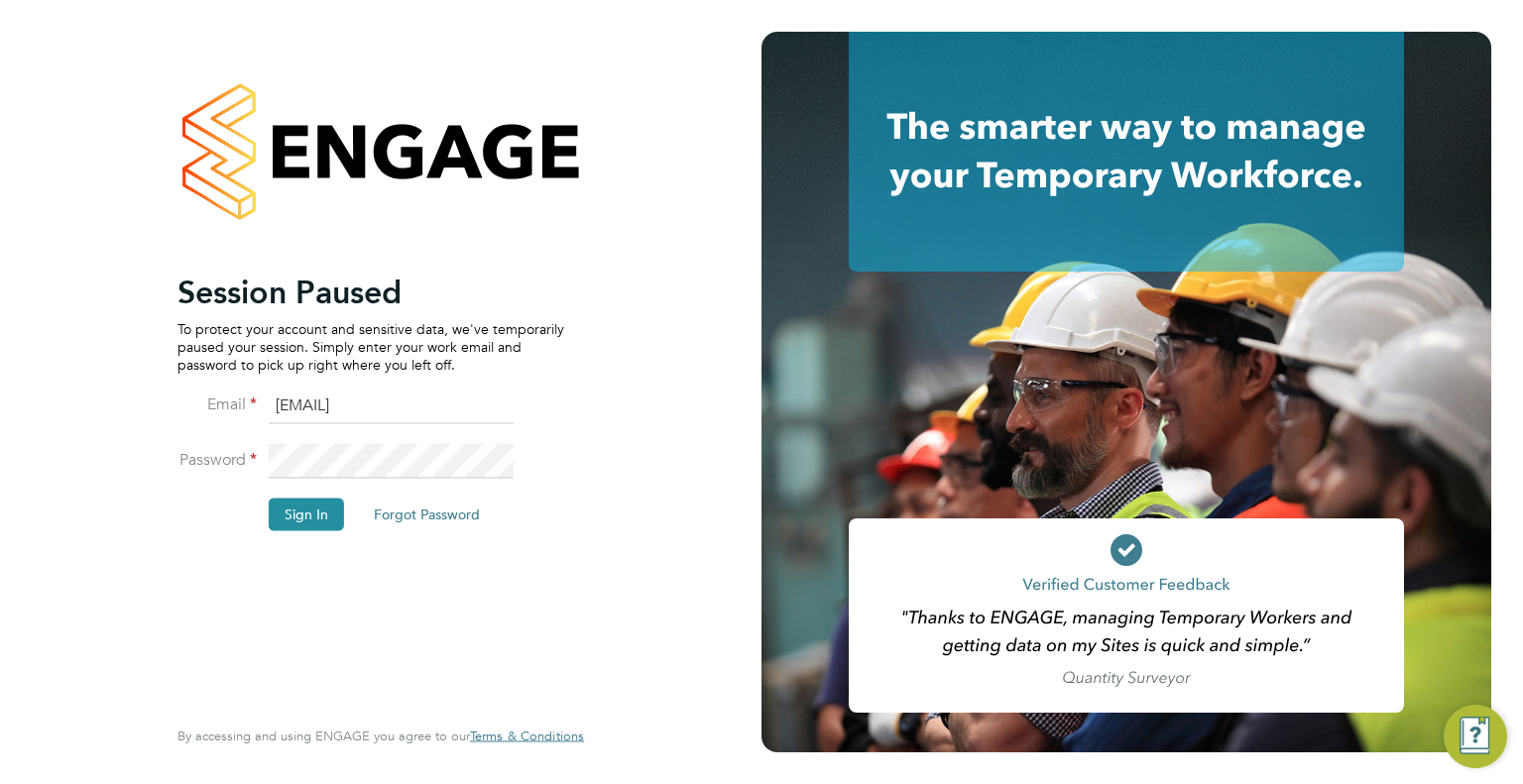 scroll, scrollTop: 0, scrollLeft: 0, axis: both 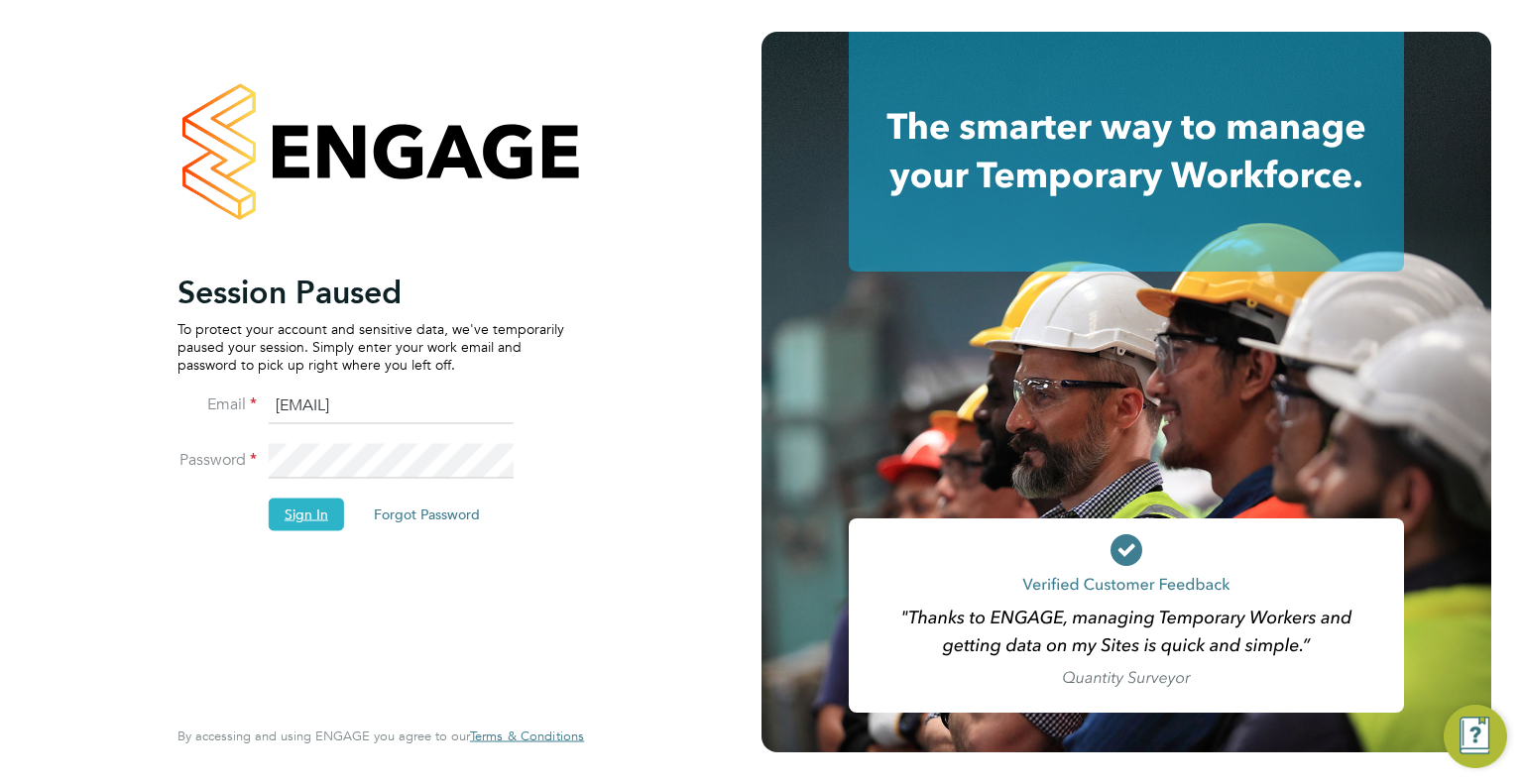 click on "Sign In" 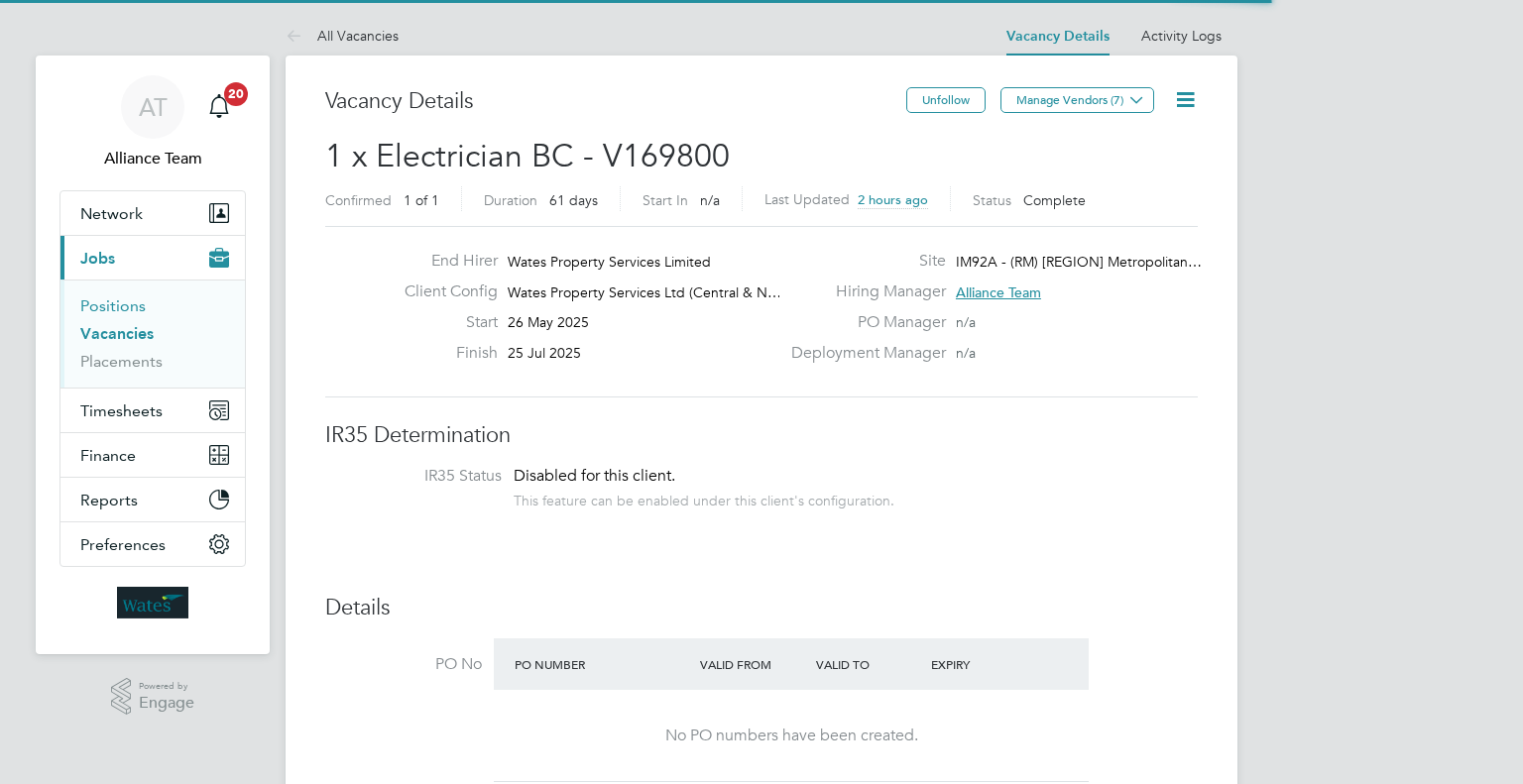 scroll, scrollTop: 0, scrollLeft: 0, axis: both 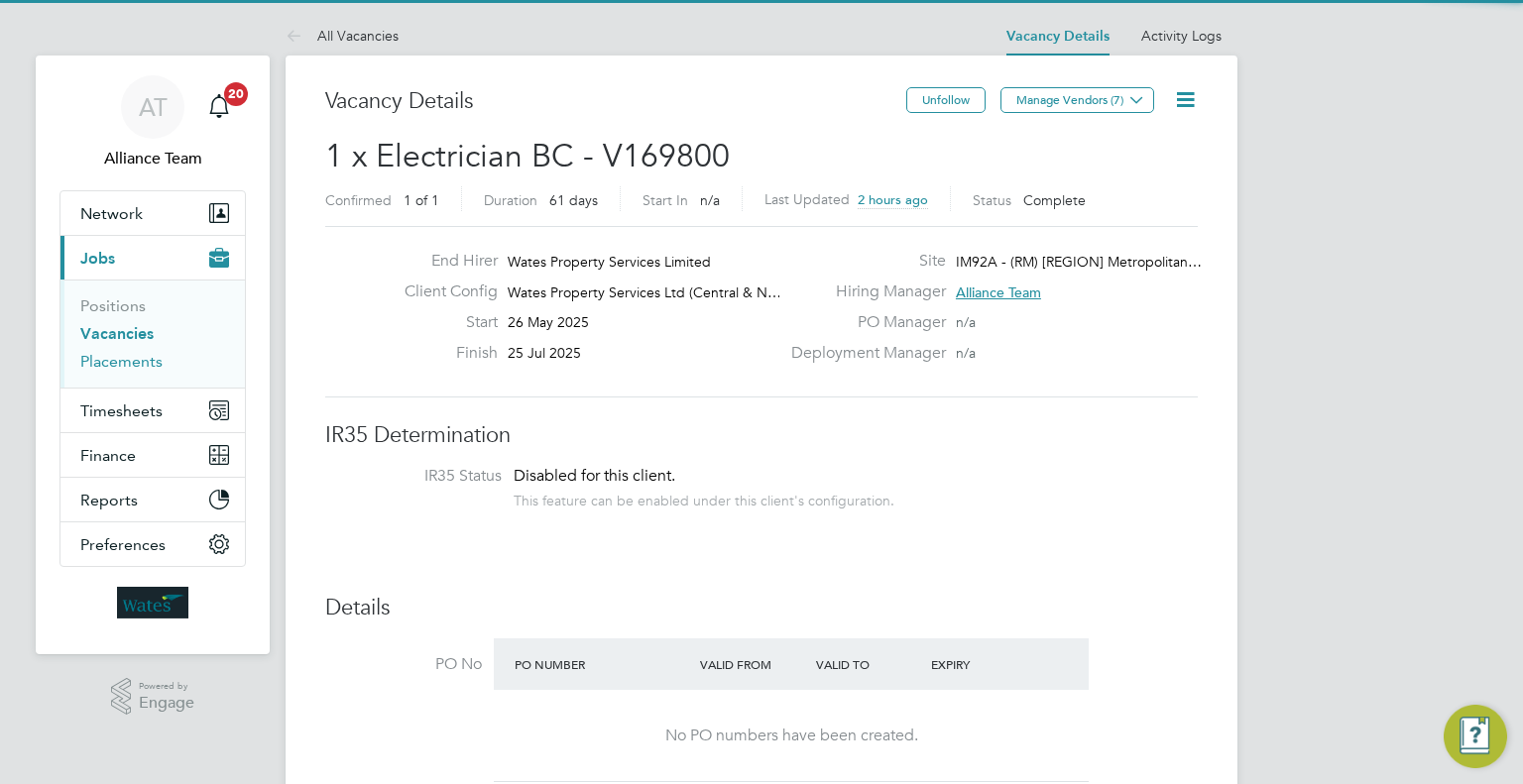 click on "Placements" at bounding box center (121, 361) 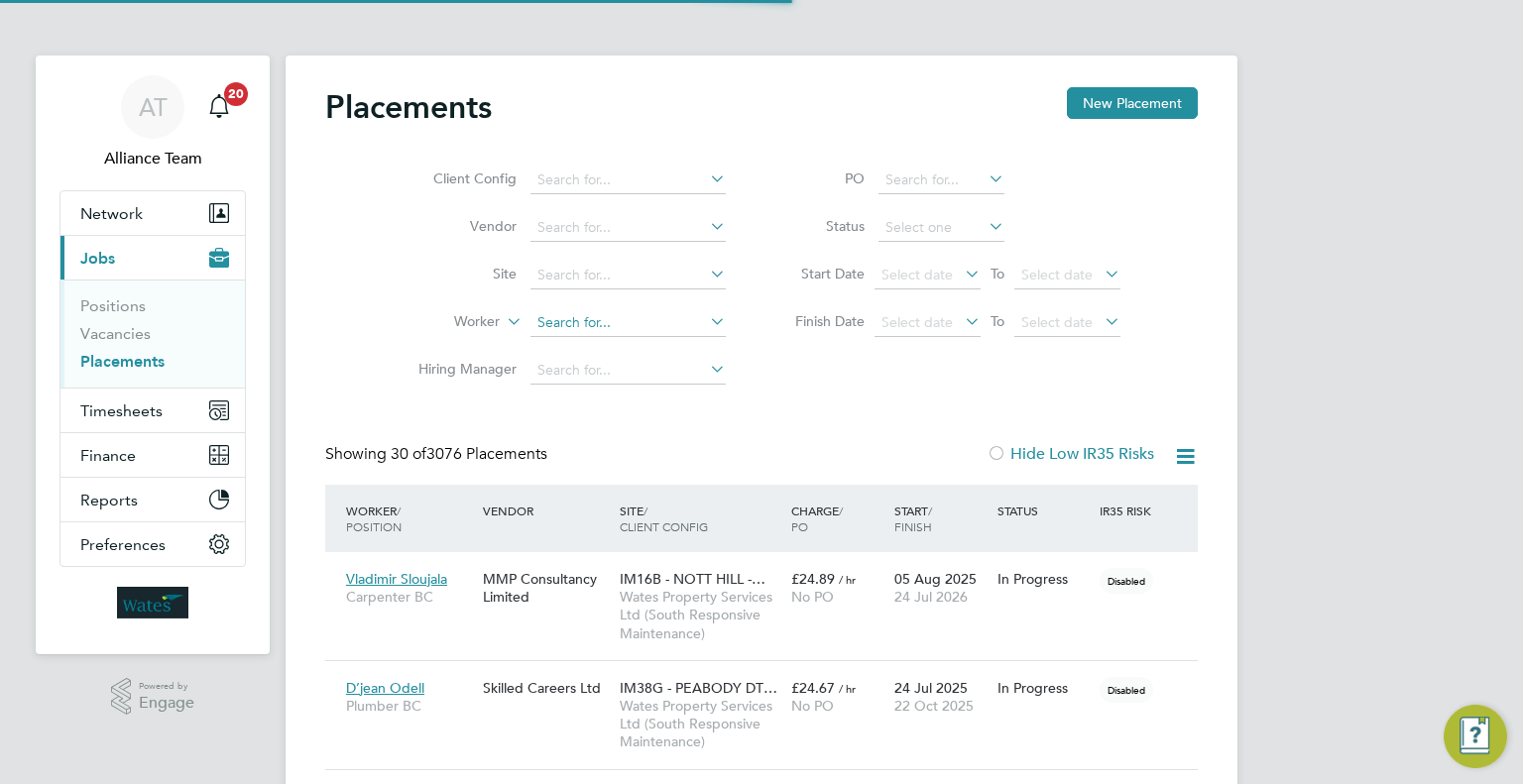 click 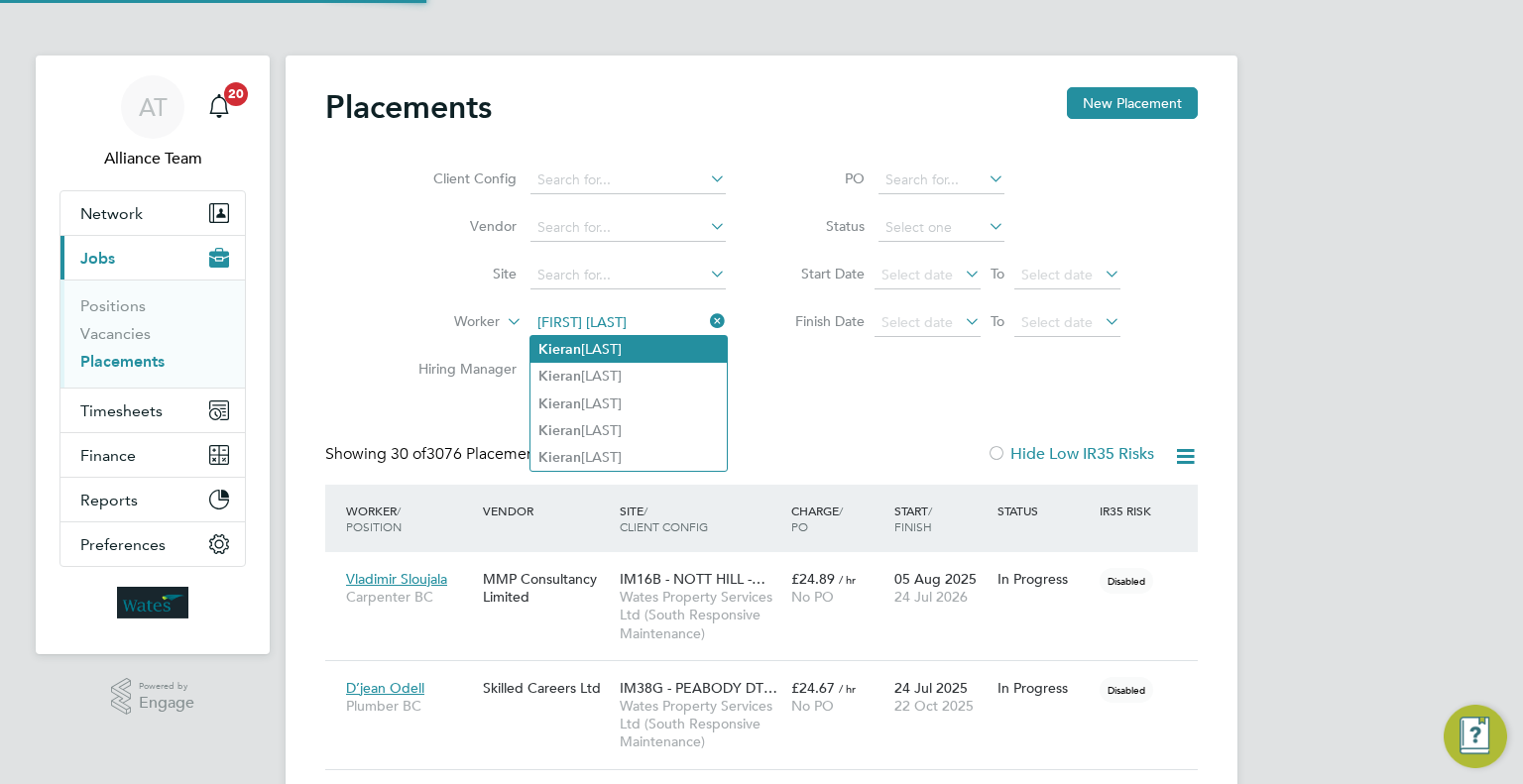 click on "Kieran  Edwards" 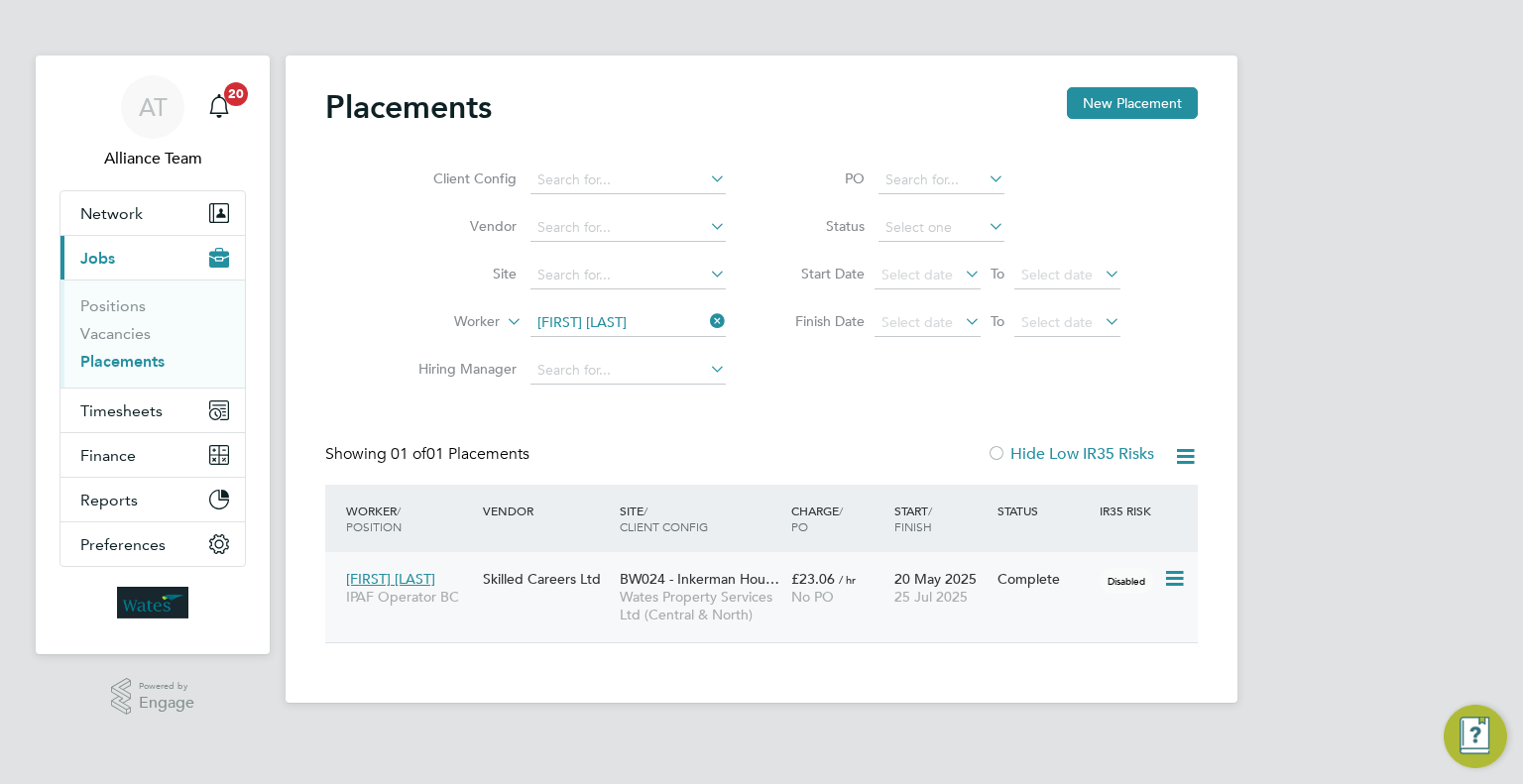 click on "Skilled Careers Ltd" 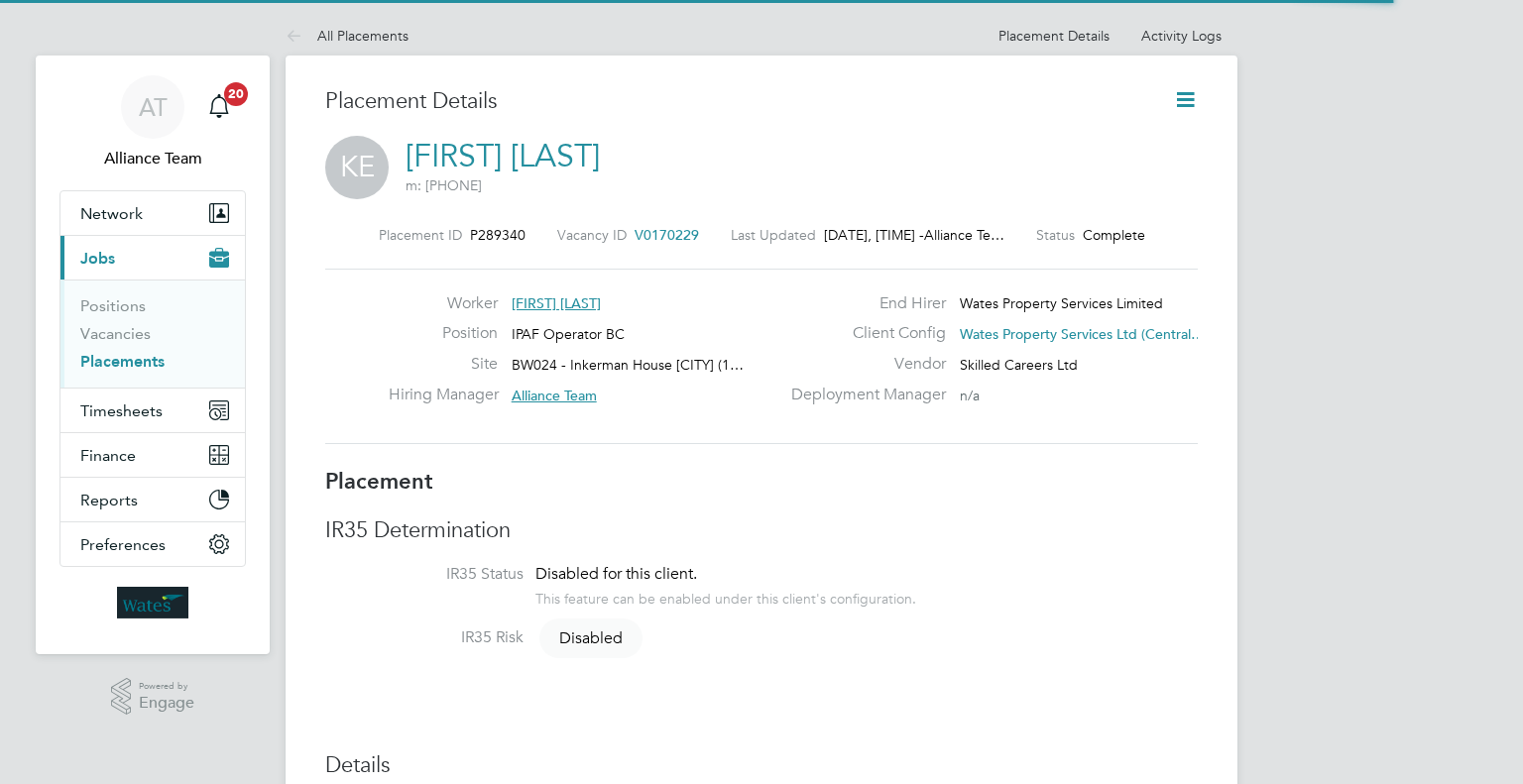 scroll, scrollTop: 0, scrollLeft: 0, axis: both 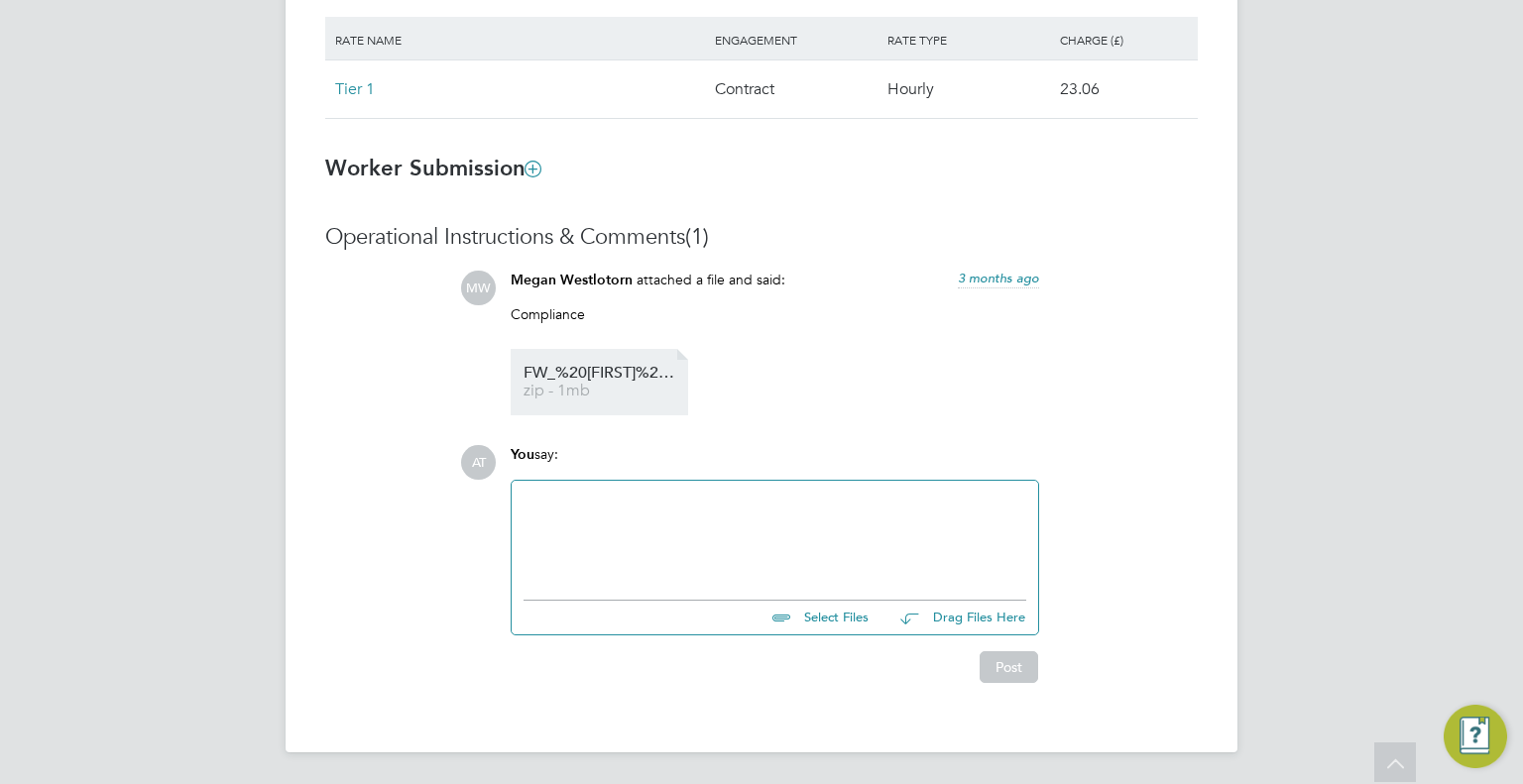 click on "FW_%20[FIRST]%20[LAST]%20-%20" 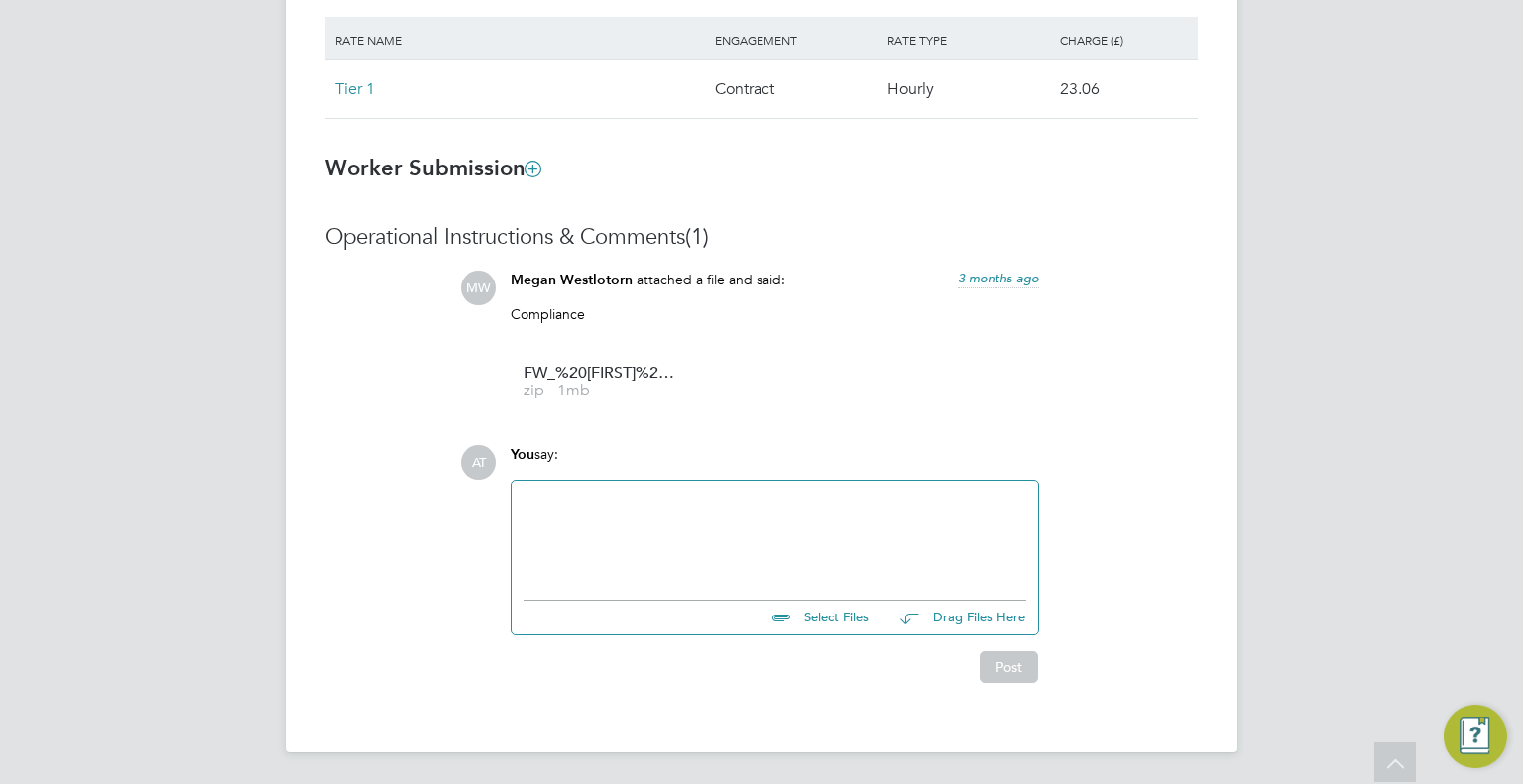 click on "AT   Alliance Team   Notifications
20   Applications:   Network
Team Members   Businesses   Sites   Workers   Contacts   Current page:   Jobs
Positions   Vacancies   Placements   Timesheets
Timesheets   Expenses   Finance
Invoices & Credit Notes   Statements   Payments   Reports
Report Downloads   Preferences
My Business   Branding   VMS Configurations   Notifications   Activity Logs
.st0{fill:#C0C1C2;}
Powered by Engage All Placements Placement Details   Activity Logs   Placement Details Activity Logs All Placements Placement Details   Unfollow KE   Kieran Edwards   m: 07874 336 225  Placement ID   P289340 Vacancy ID   V0170229   Last Updated   05 Aug 2025, 13:14 -  Alliance Te… Status   Complete   Worker   Kieran Edwards Position" at bounding box center (762, -291) 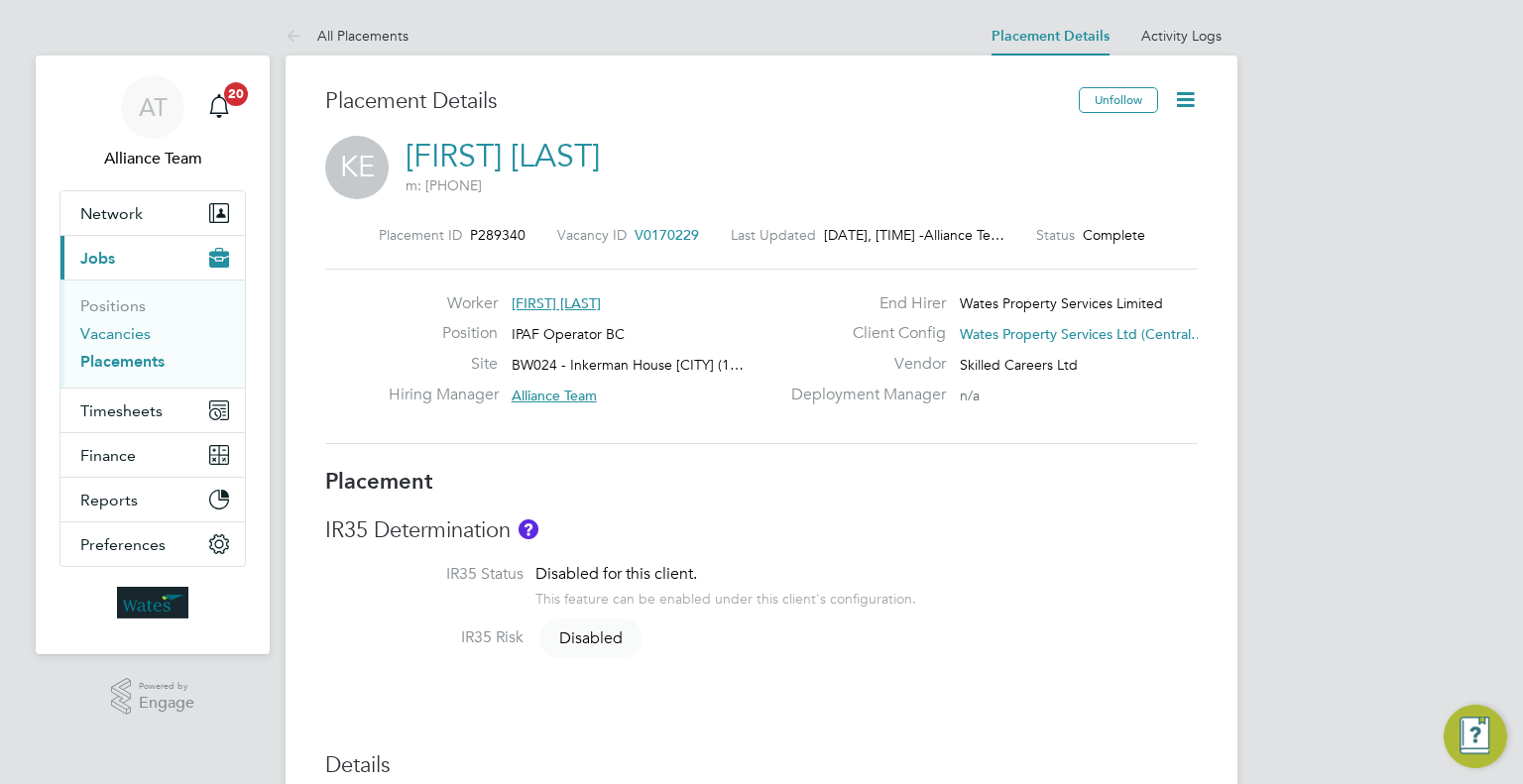 click on "Vacancies" at bounding box center (115, 333) 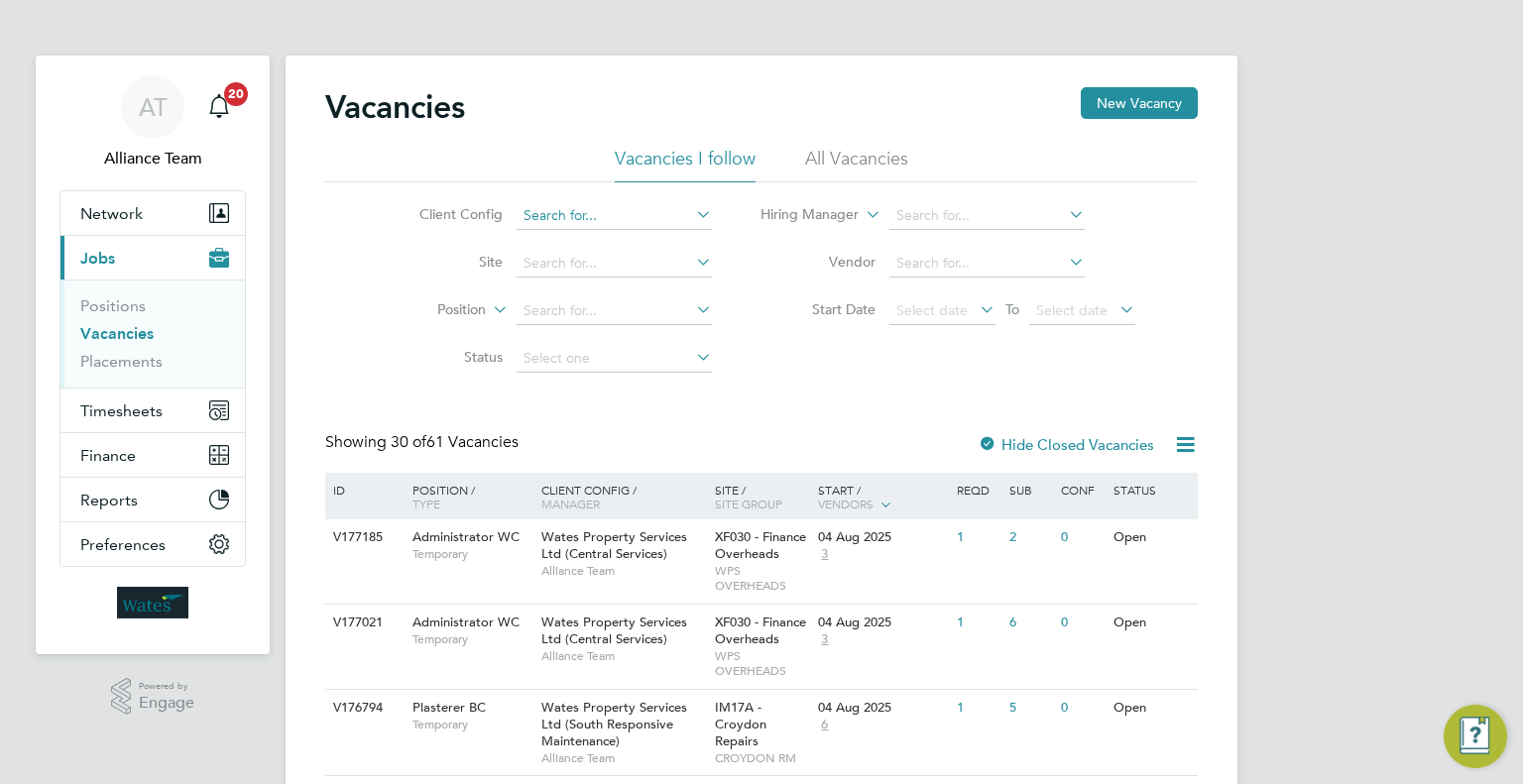 click 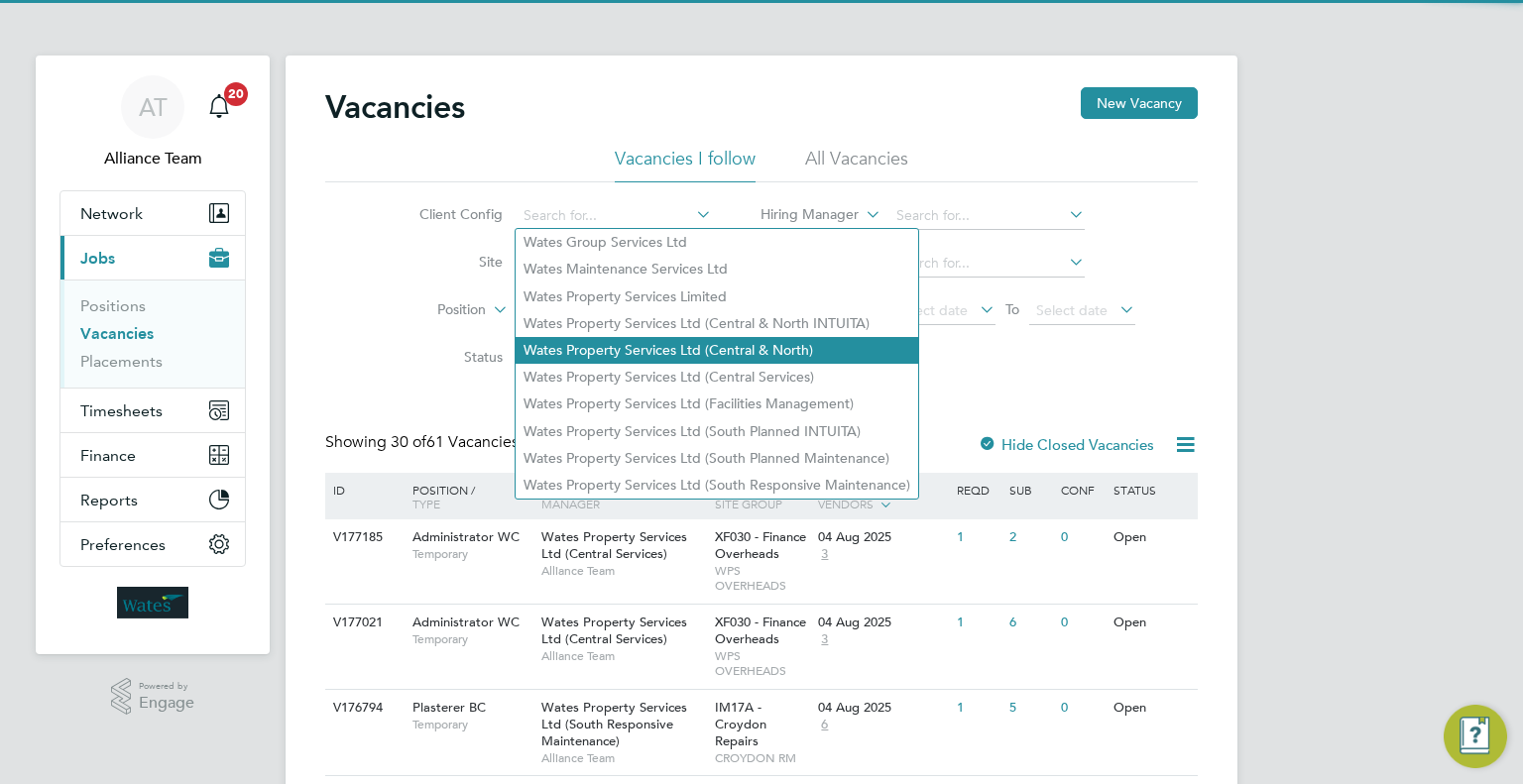 click on "Wates Property Services Ltd (Central & North)" 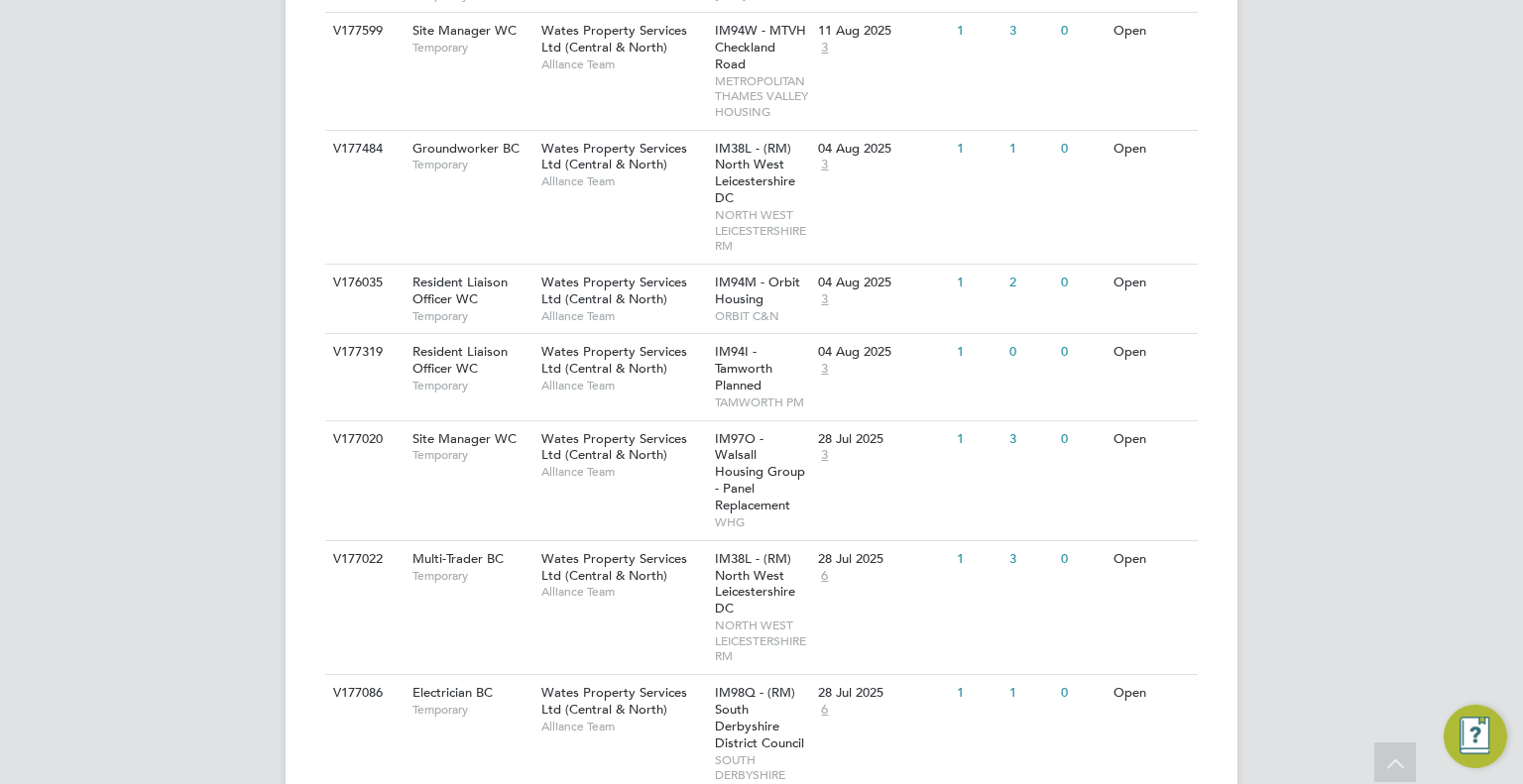 scroll, scrollTop: 752, scrollLeft: 0, axis: vertical 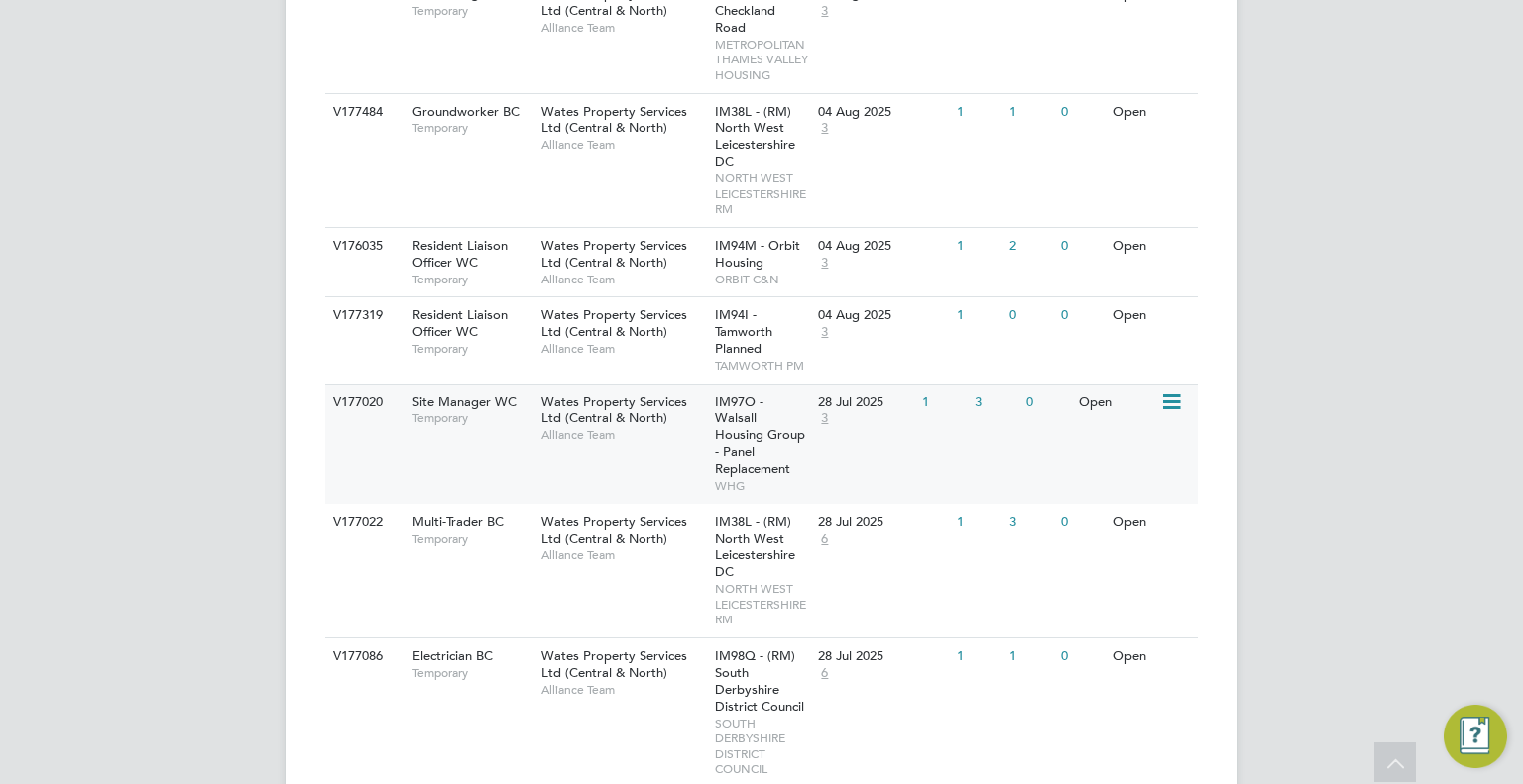 click on "IM97O - Walsall Housing Group - Panel Replacement   WHG" 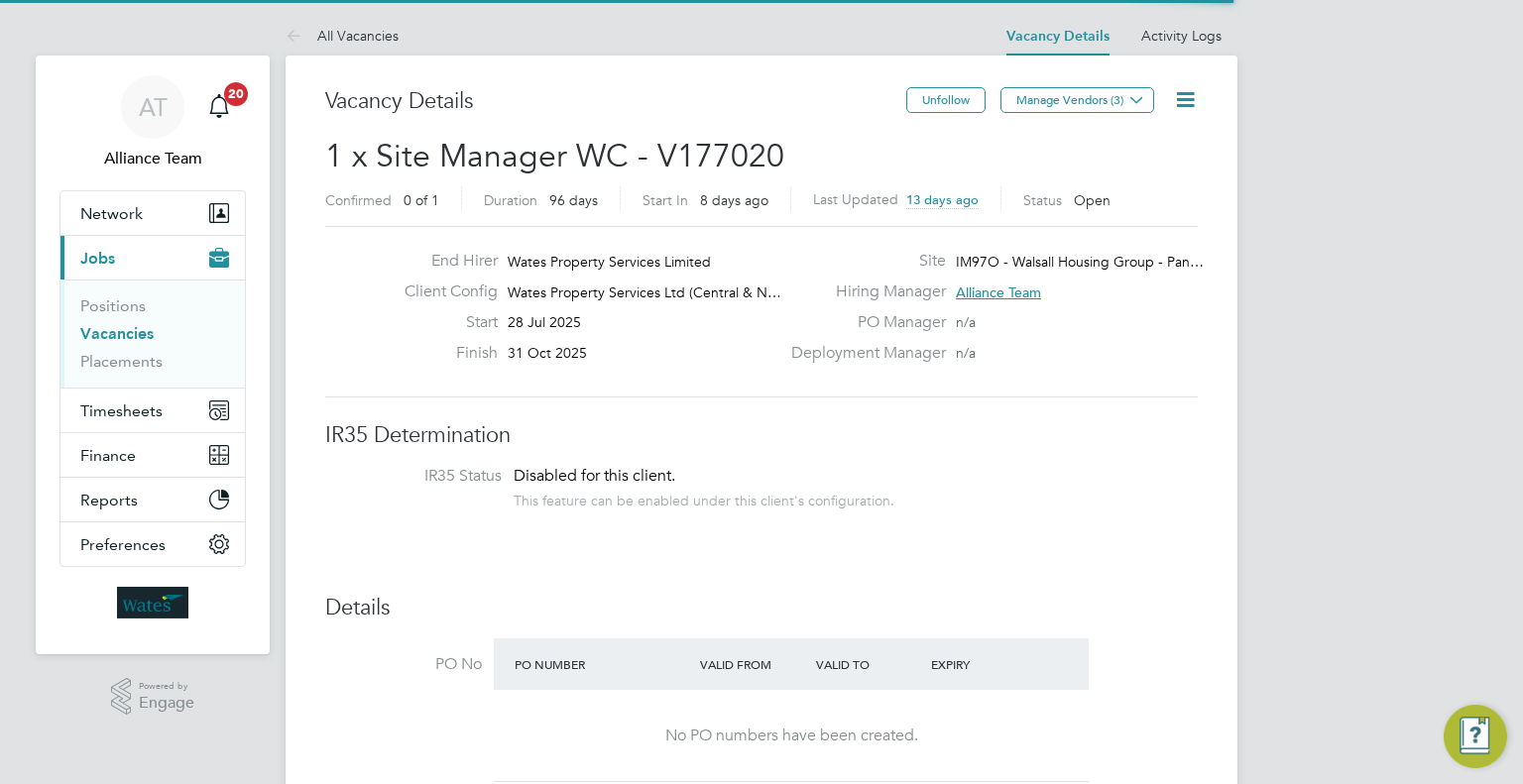 scroll, scrollTop: 127, scrollLeft: 0, axis: vertical 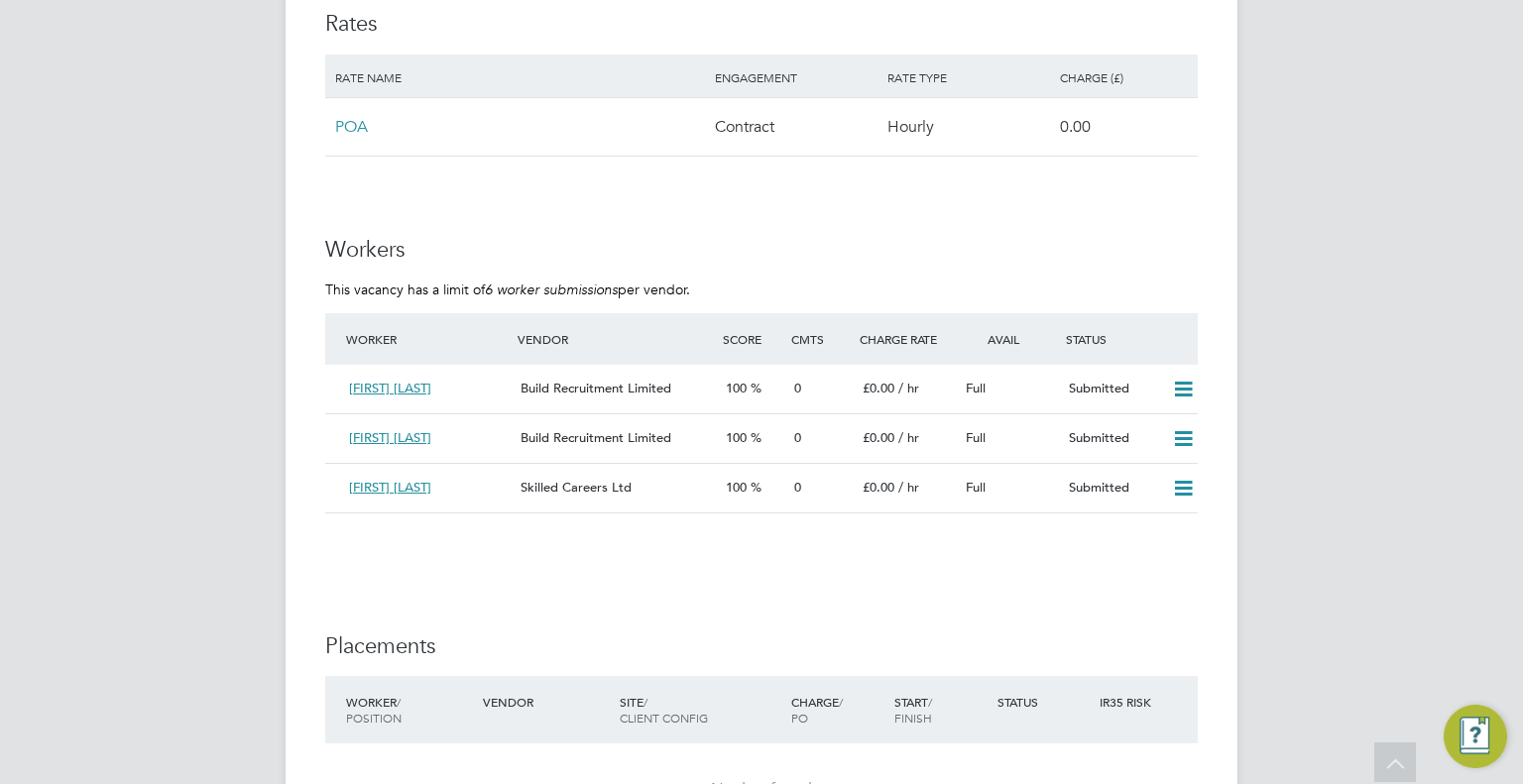 type 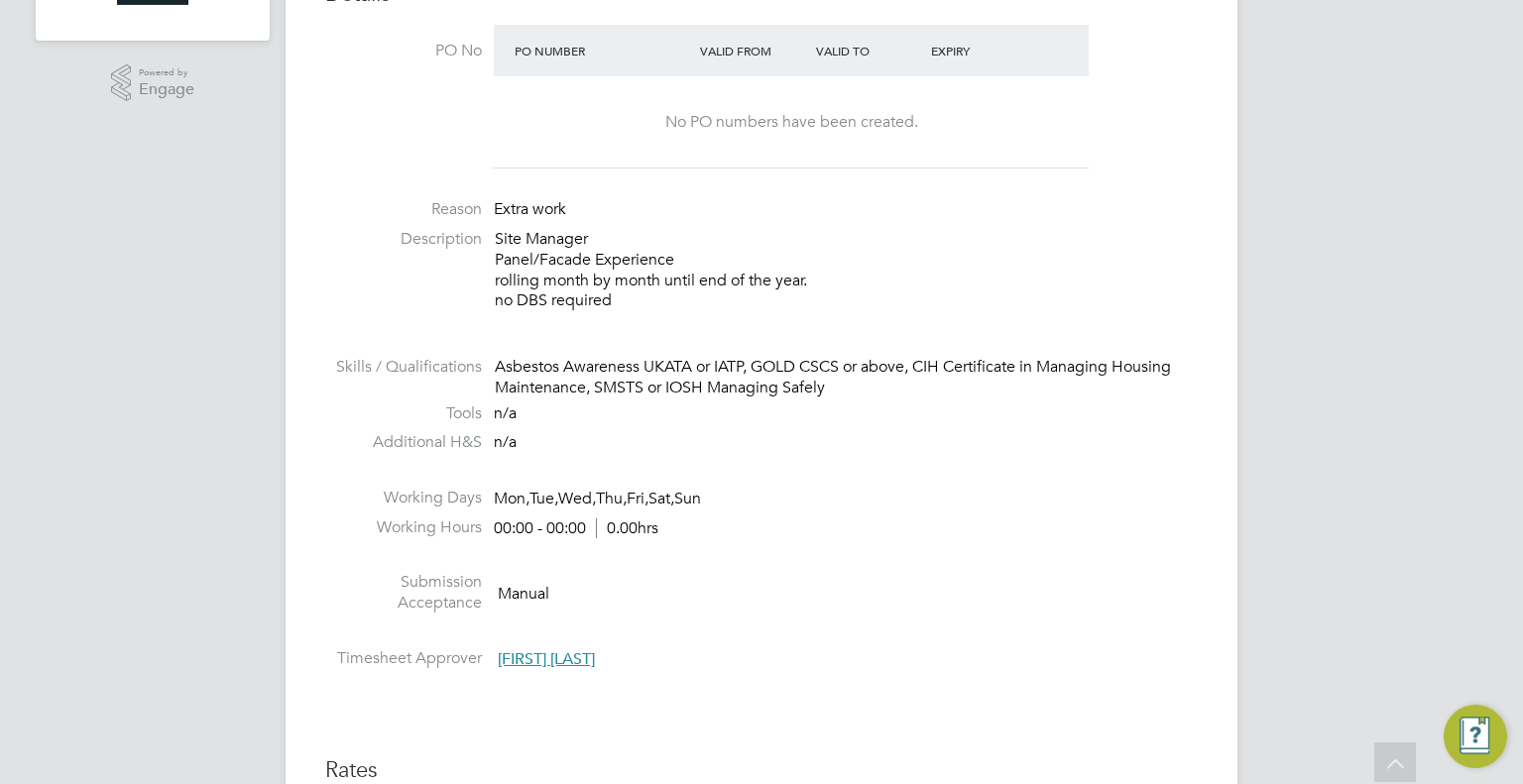 scroll, scrollTop: 0, scrollLeft: 0, axis: both 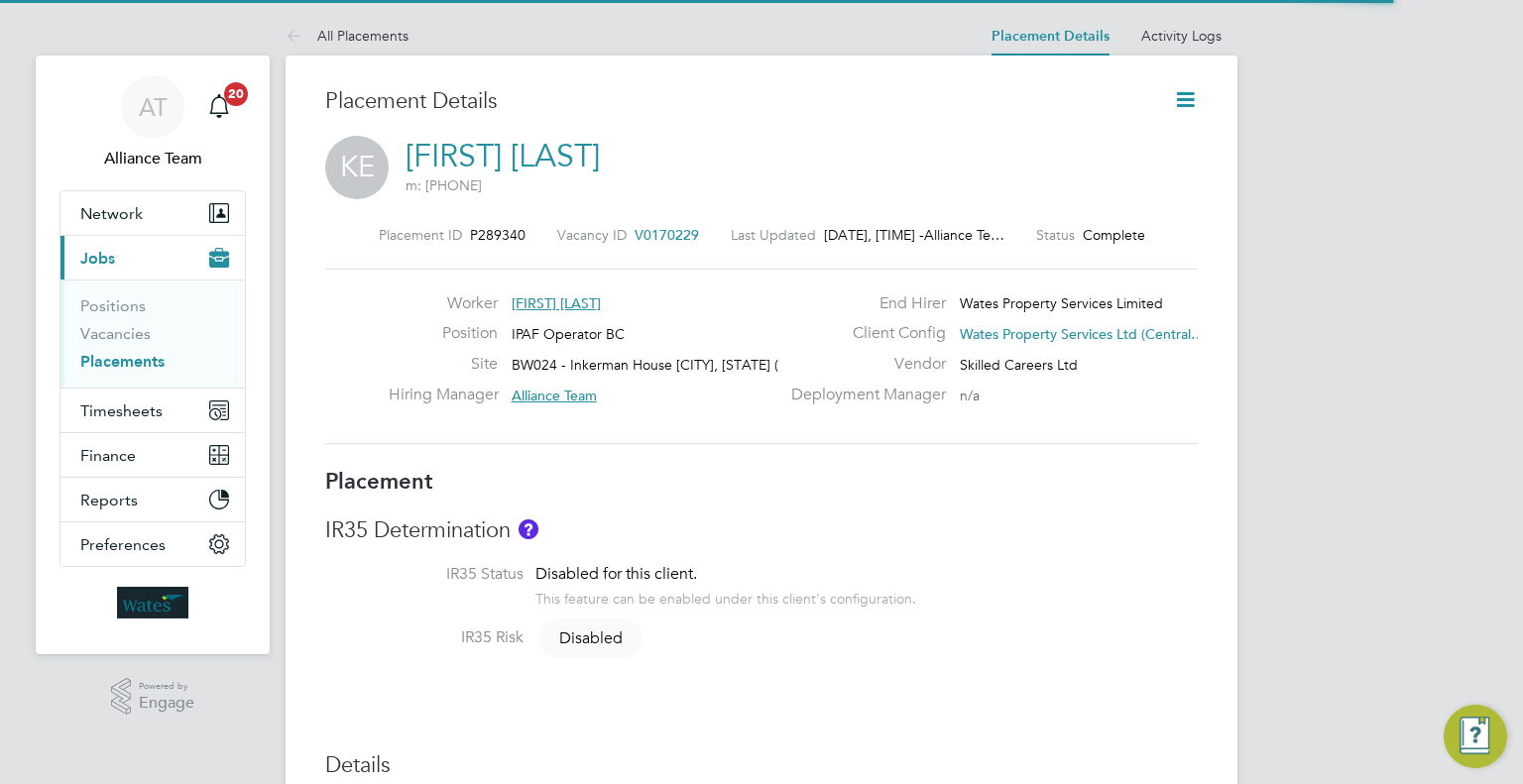 click 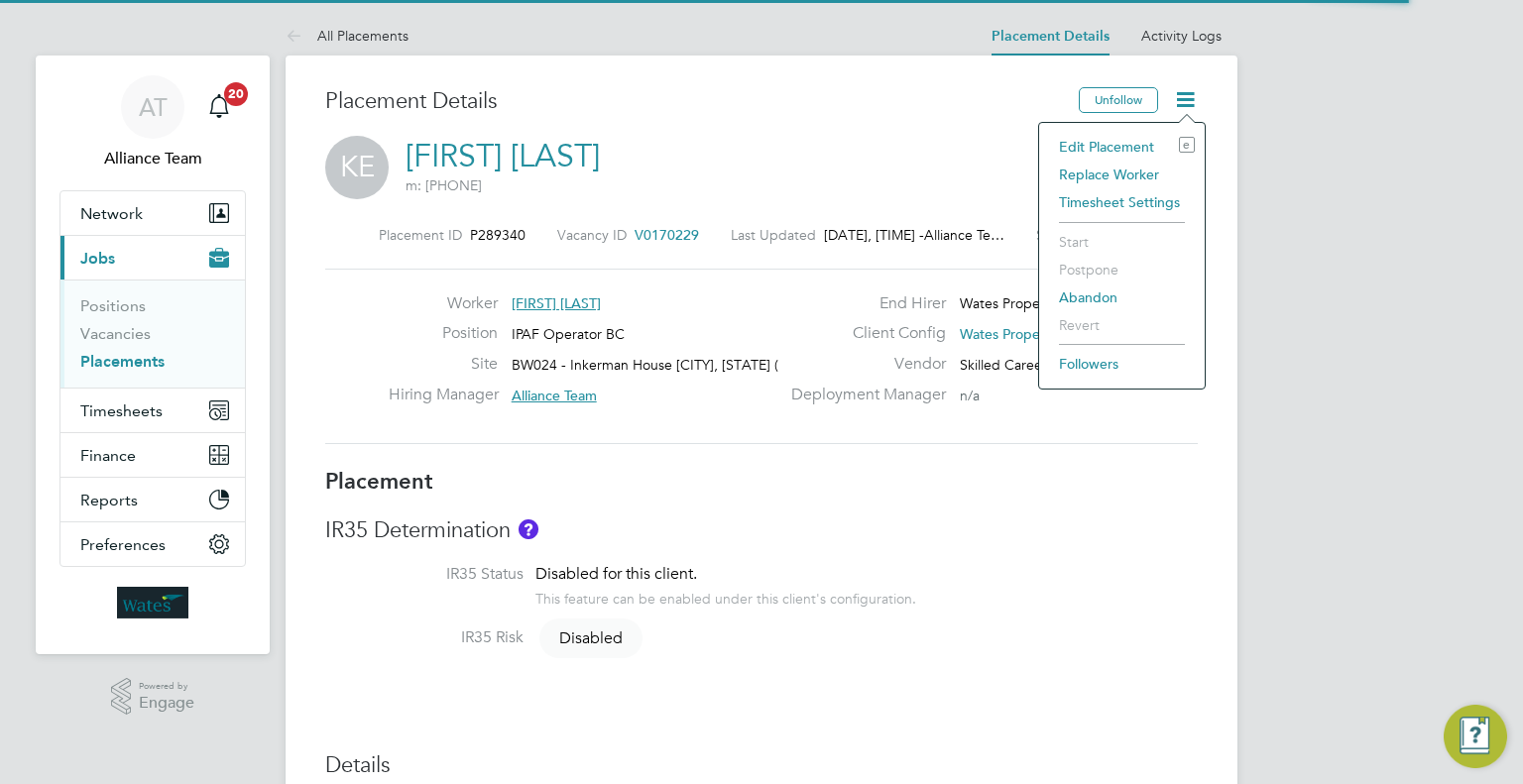 click on "Edit Placement e Replace Worker Timesheet Settings Start Postpone Abandon Revert Followers" 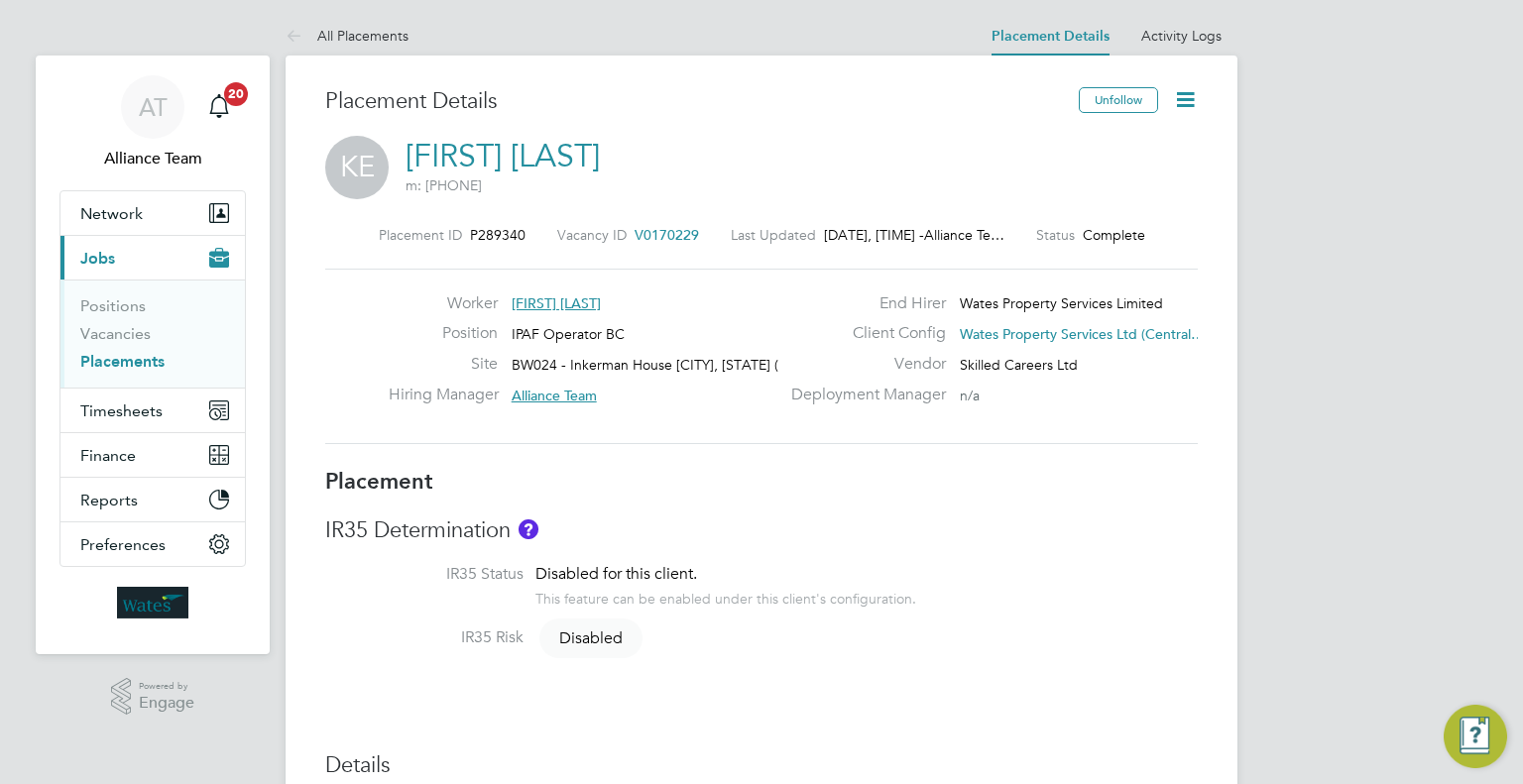 click on "Placement Details   Unfollow KE   [FIRST] [LAST]   m: [PHONE]  Placement ID   P289340 Vacancy ID   V0170229   Last Updated   [DATE], [TIME] -  Alliance Te… Status   Complete   Worker   [FIRST] [LAST] Position   IPAF Operator BC Site   BW024 - Inkerman House [CITY], [STATE] (1… Hiring Manager     Alliance Team End Hirer   Wates Property Services Limited Client Config   Wates Property Services Ltd (Central… Vendor   Skilled Careers Ltd Deployment Manager     n/a Placement IR35 Determination IR35 Status Disabled for this client. This feature can be enabled under this client's configuration. IR35 Risk   Disabled Details Start Date [DATE]  DAYS  (49 working days) Finish Date [DATE] Working Days   Mon,  Tue,  Wed,  Thu,  Fri,  Sat,  Sun Working Hours 08:00 - 18:00  10.00hrs Breaks   30 mins Timesheet Period Weekly  starting on  [DATE] Timesheet Approver   [FIRST] [LAST] PO No PO Number Valid From Valid To Expiry No PO numbers have been created. Rates Rate name Engagement" 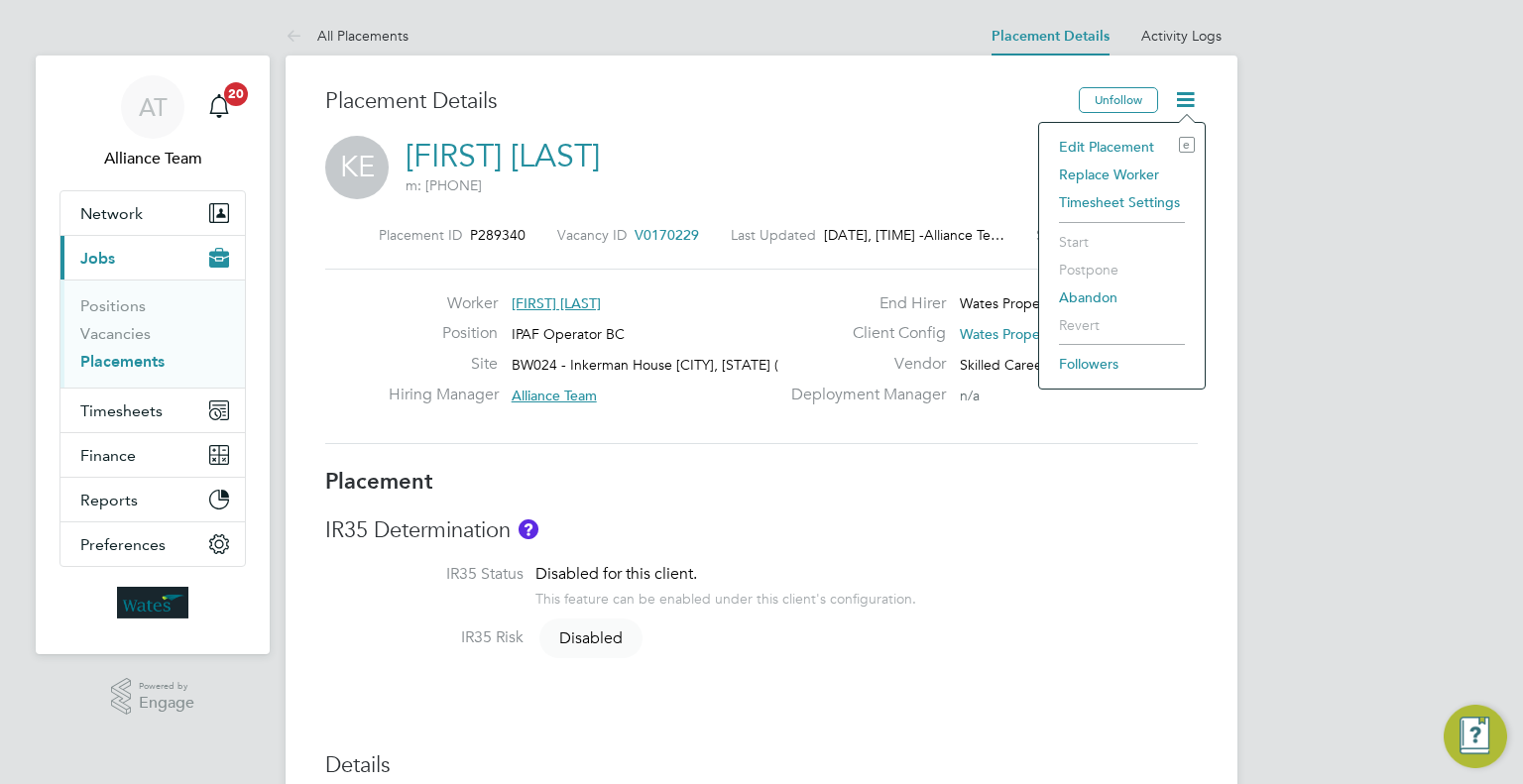 click on "Edit Placement e" 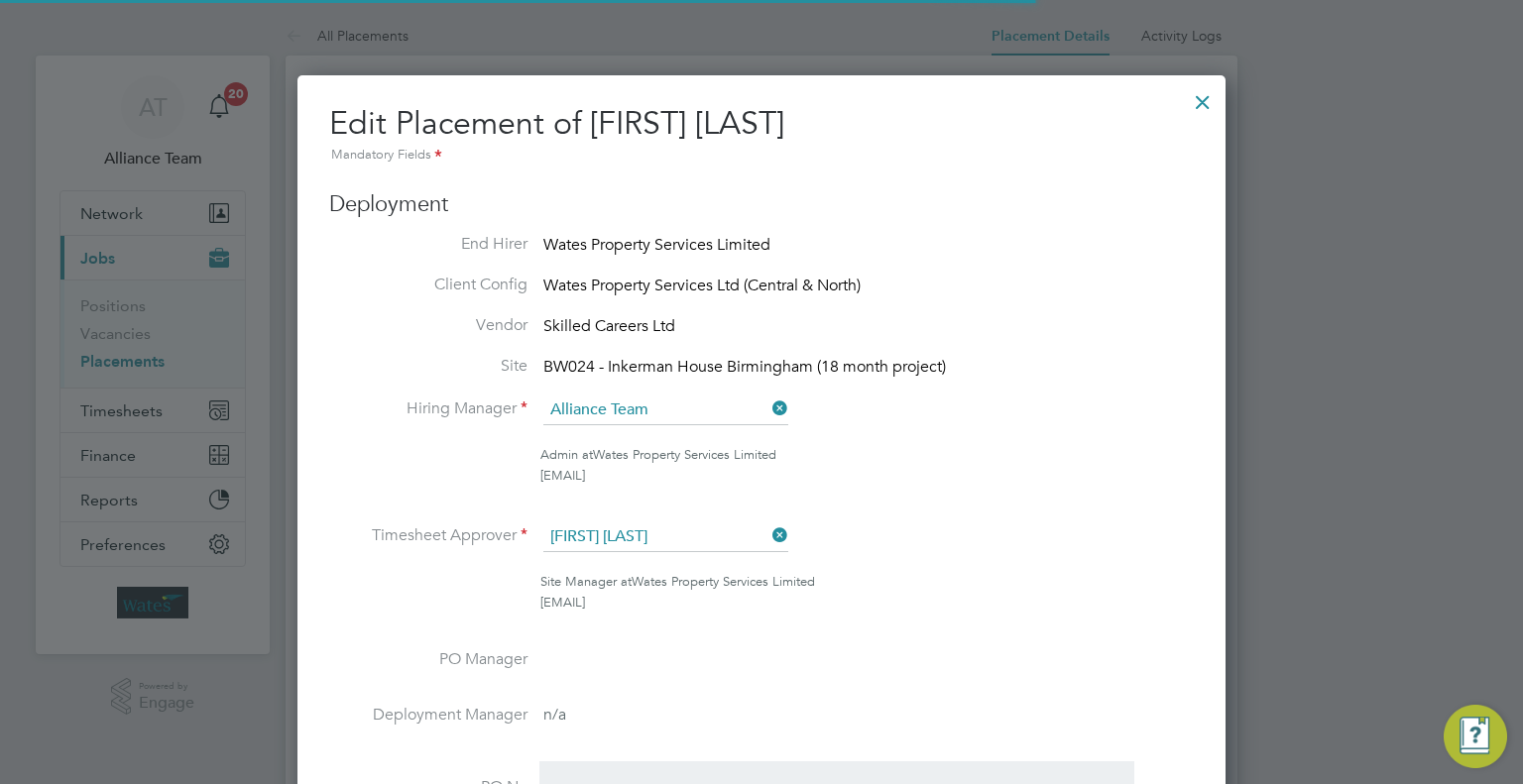 scroll, scrollTop: 10, scrollLeft: 10, axis: both 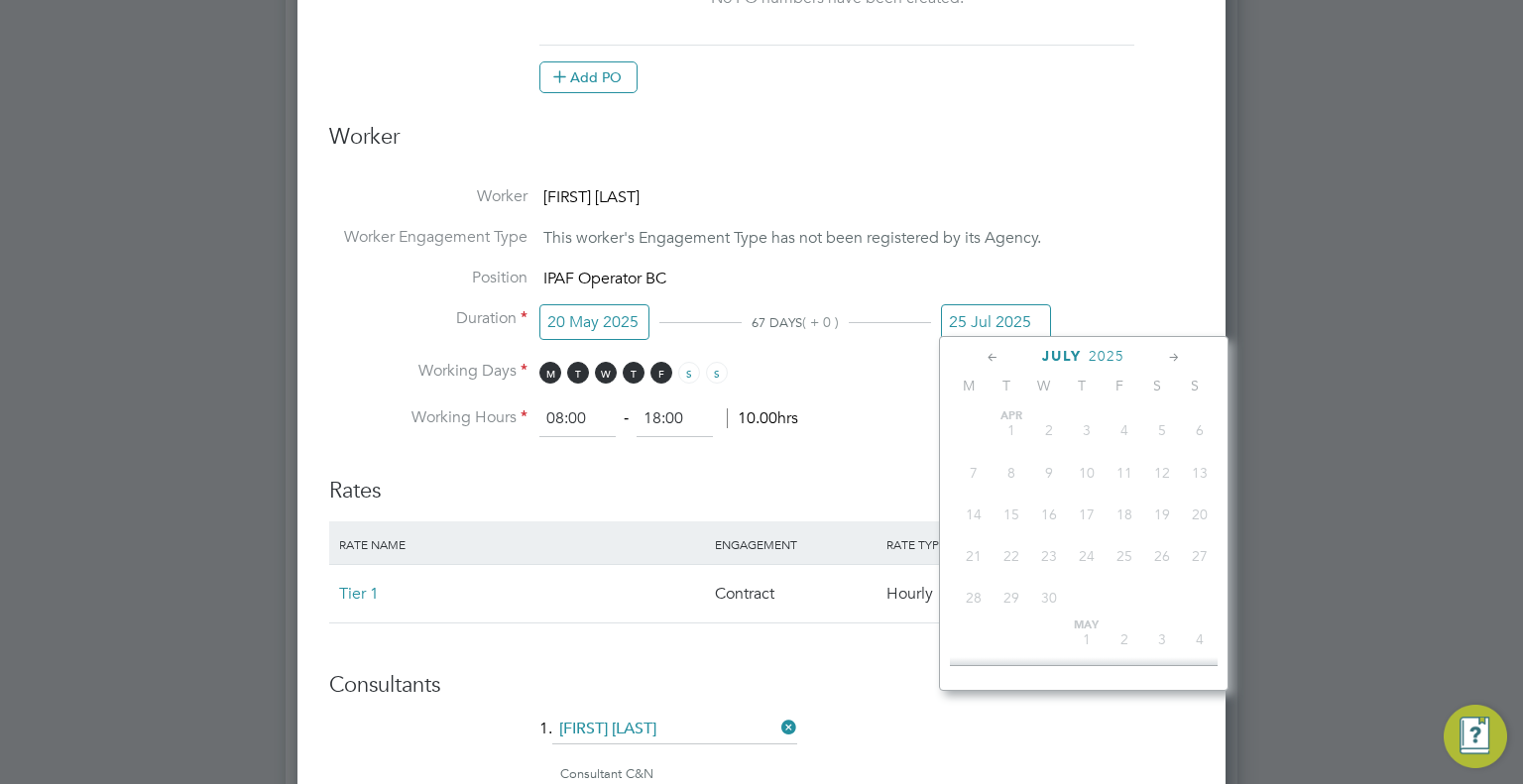 click on "25 Jul 2025" at bounding box center (996, 322) 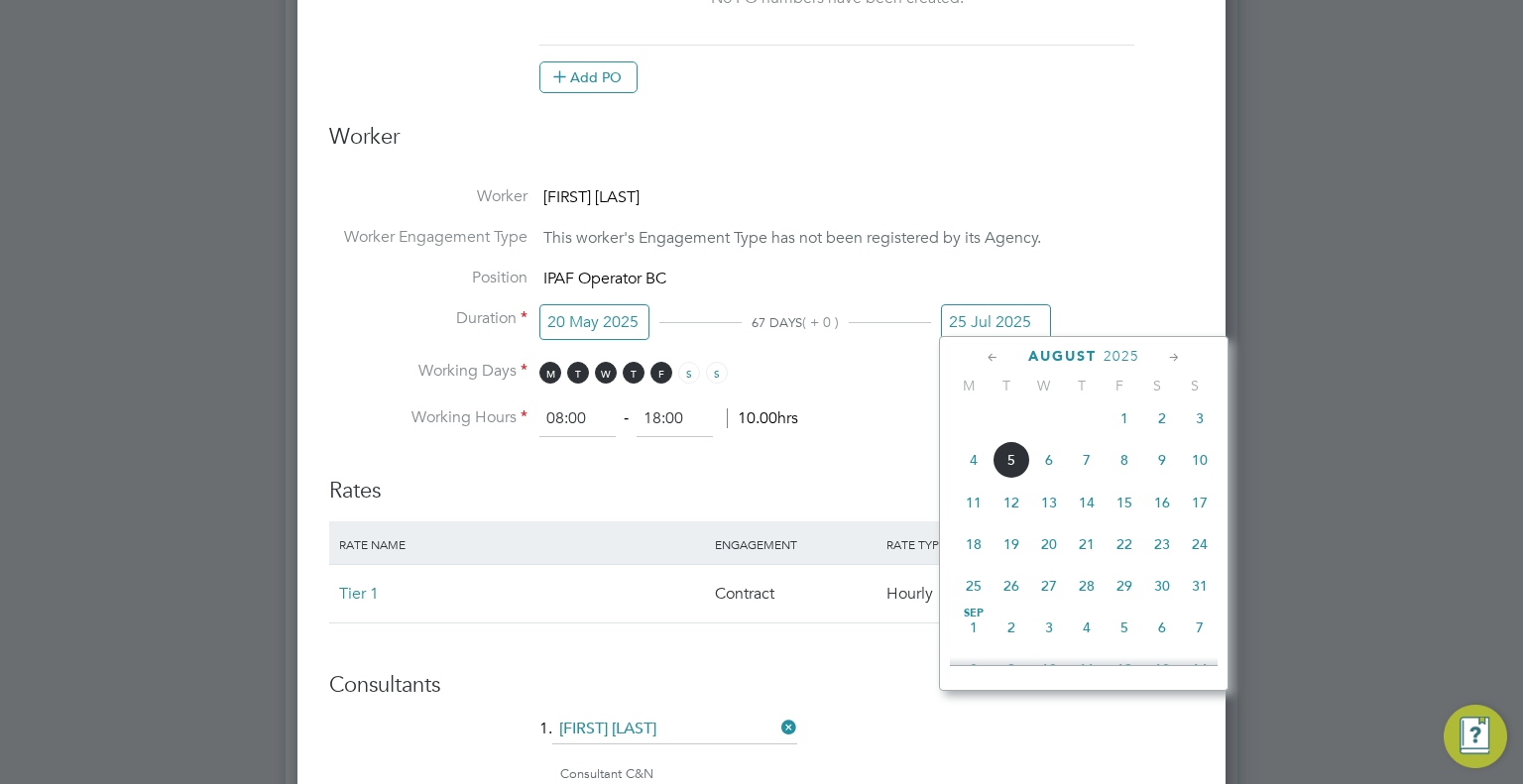click on "15" 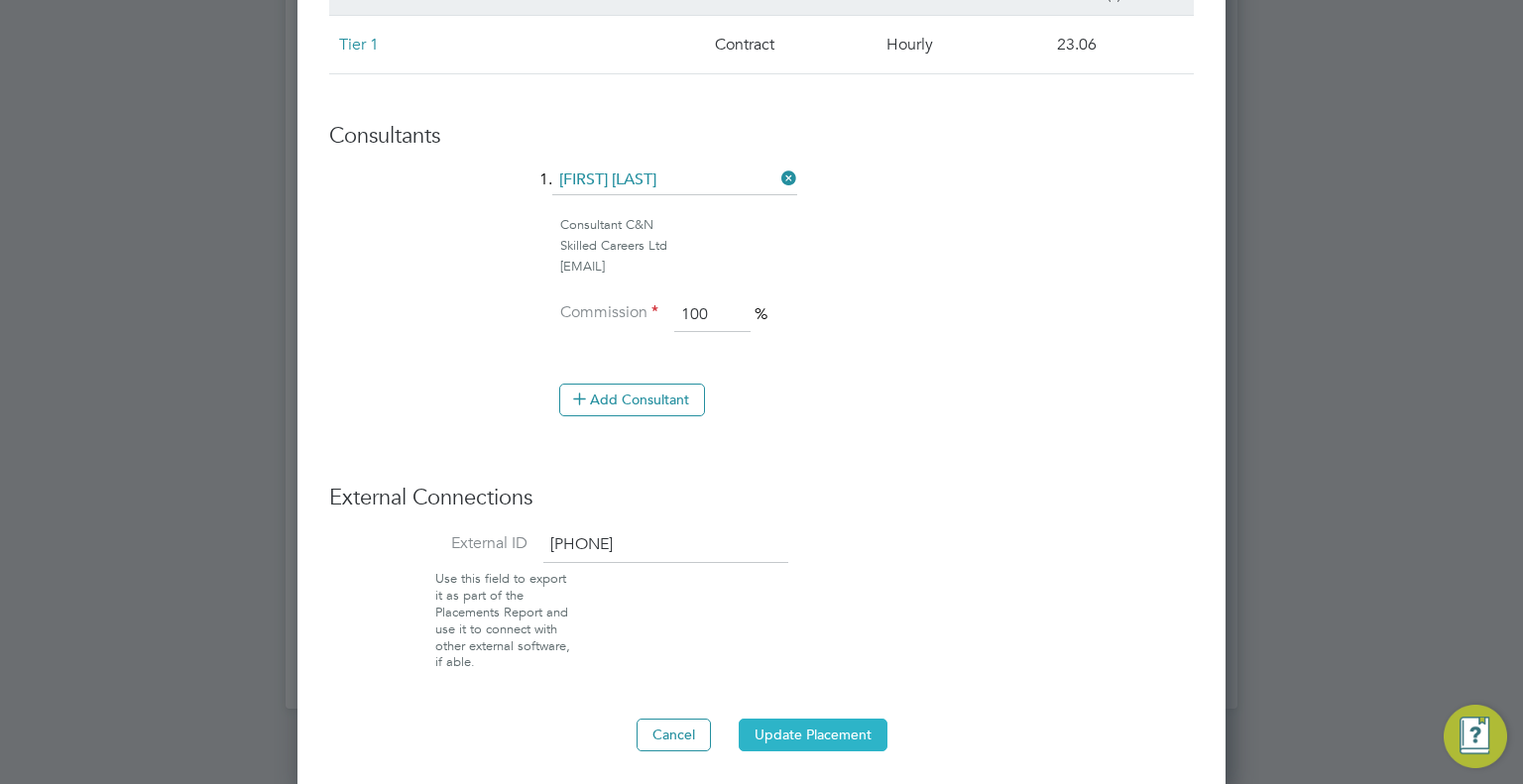 click on "Update Placement" at bounding box center (813, 734) 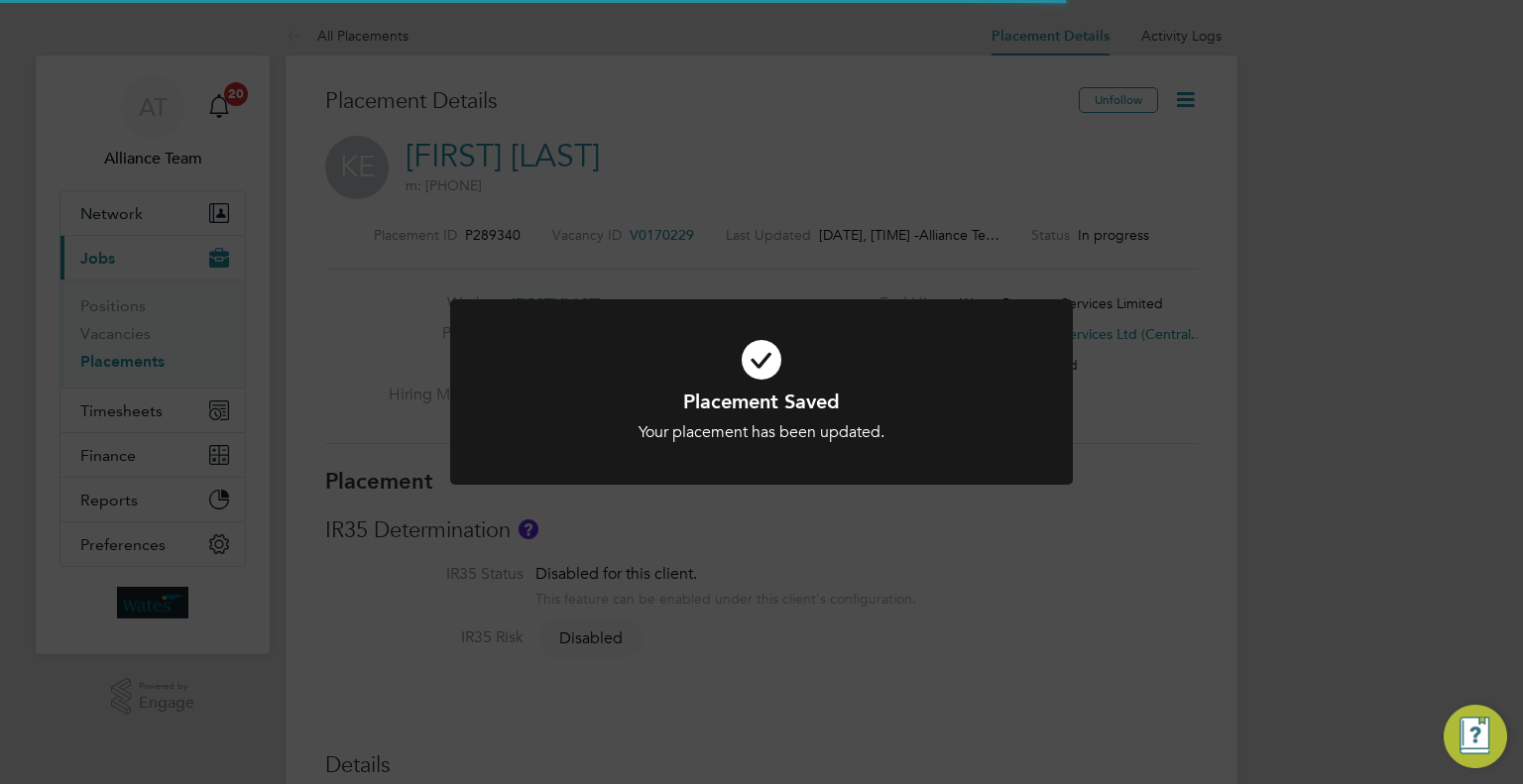 click on "Placement Saved Your placement has been updated. Cancel Okay" 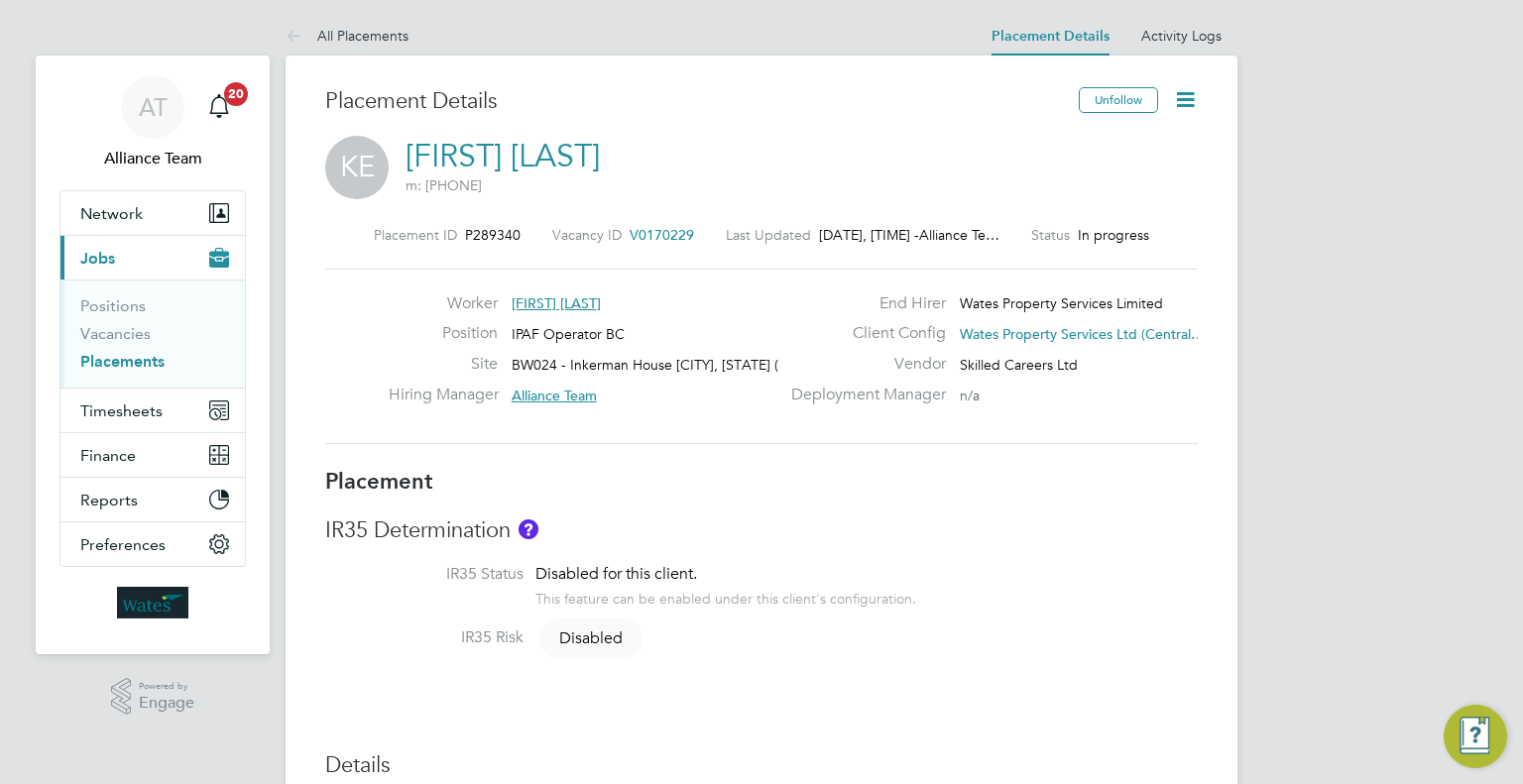 type 